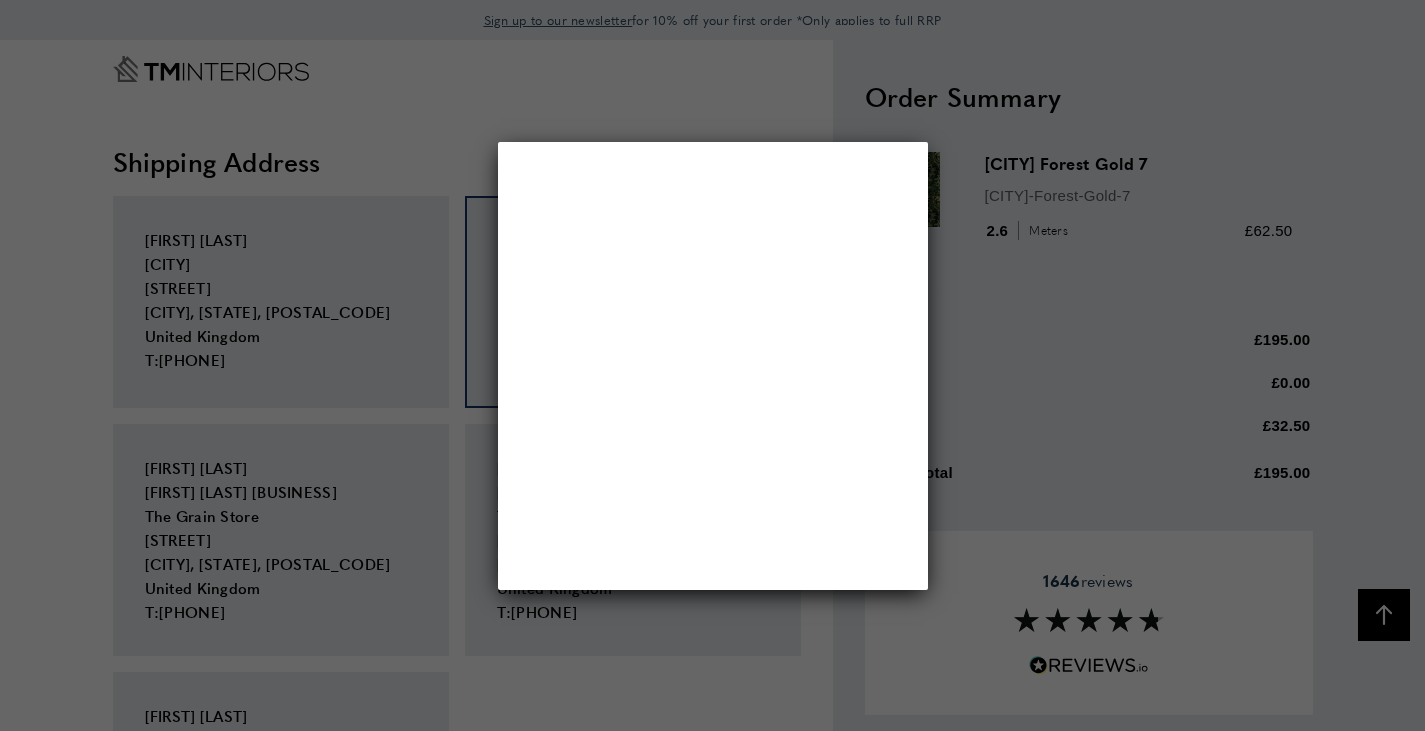 scroll, scrollTop: 1328, scrollLeft: 0, axis: vertical 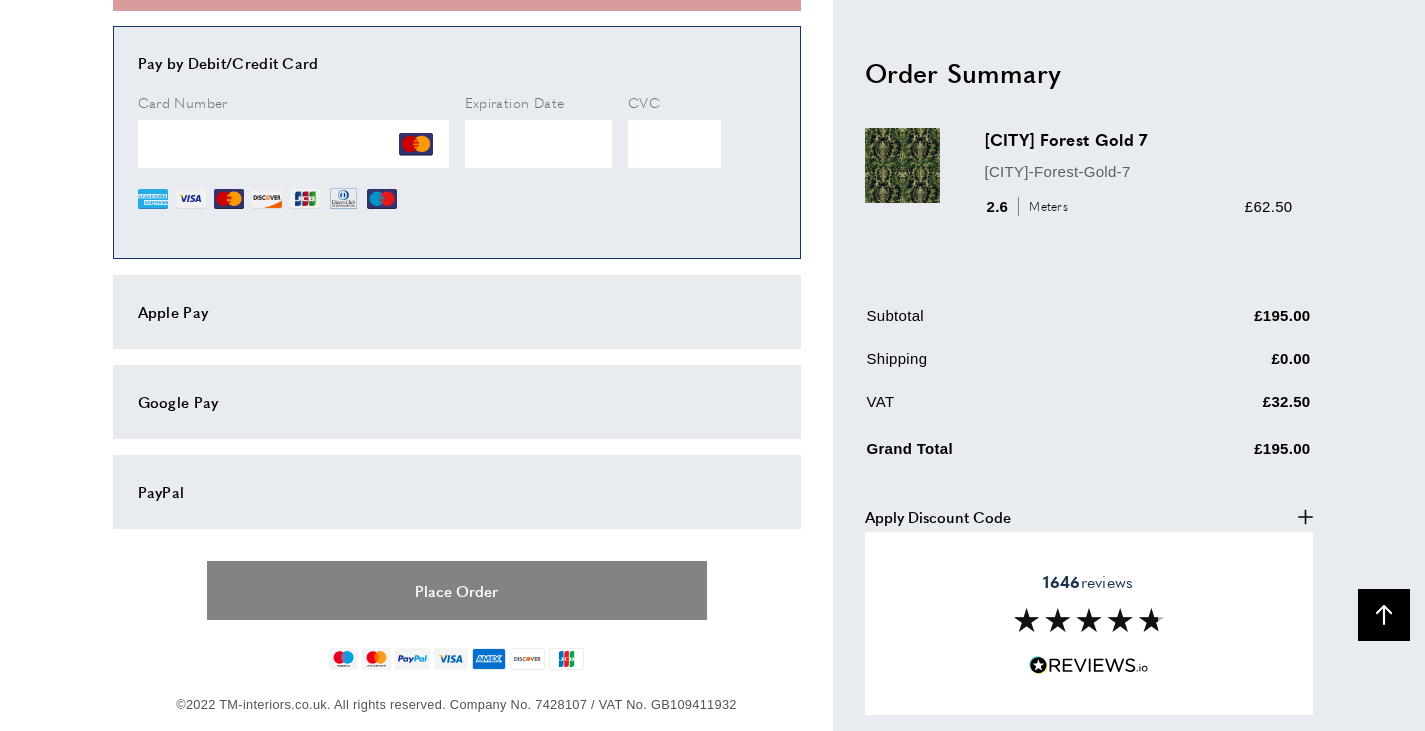 click on "Place Order" at bounding box center (457, 590) 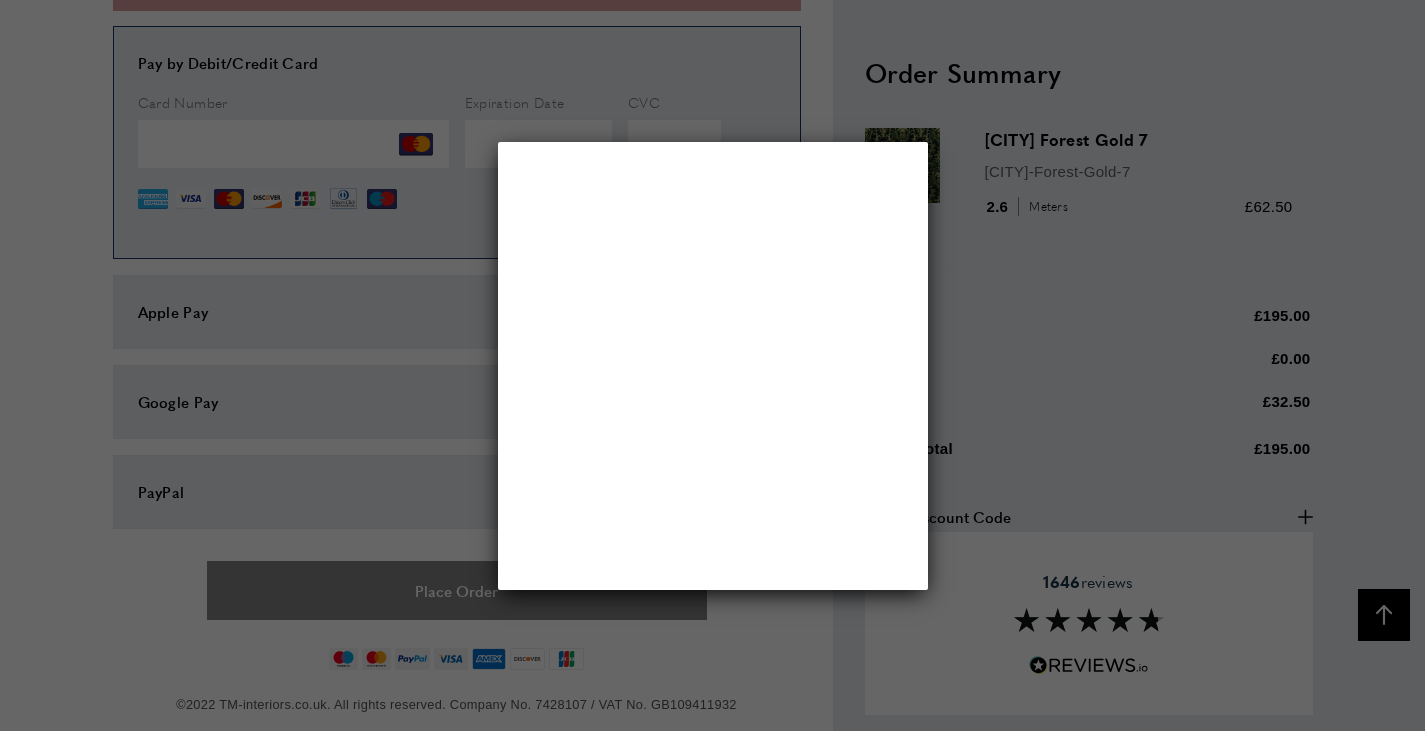 scroll, scrollTop: 0, scrollLeft: 0, axis: both 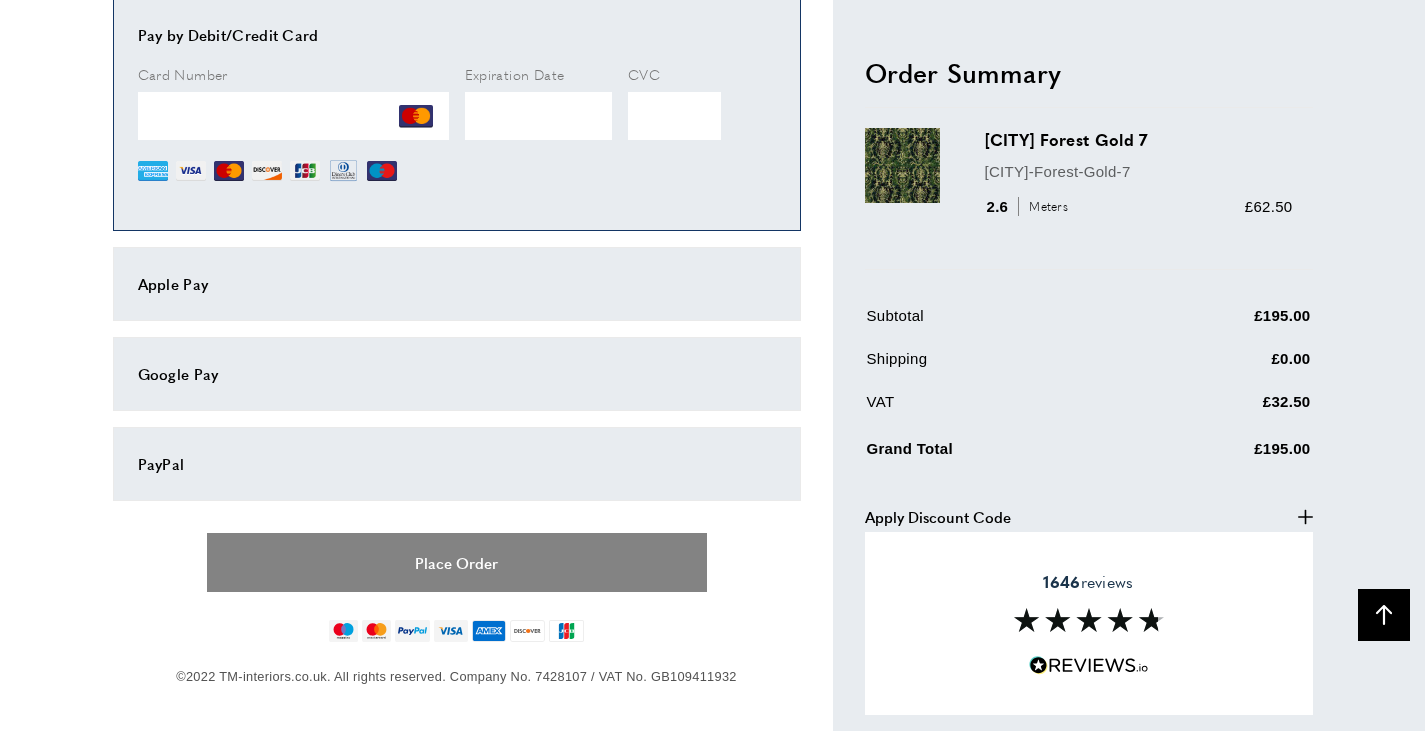 click on "Place Order" at bounding box center [457, 562] 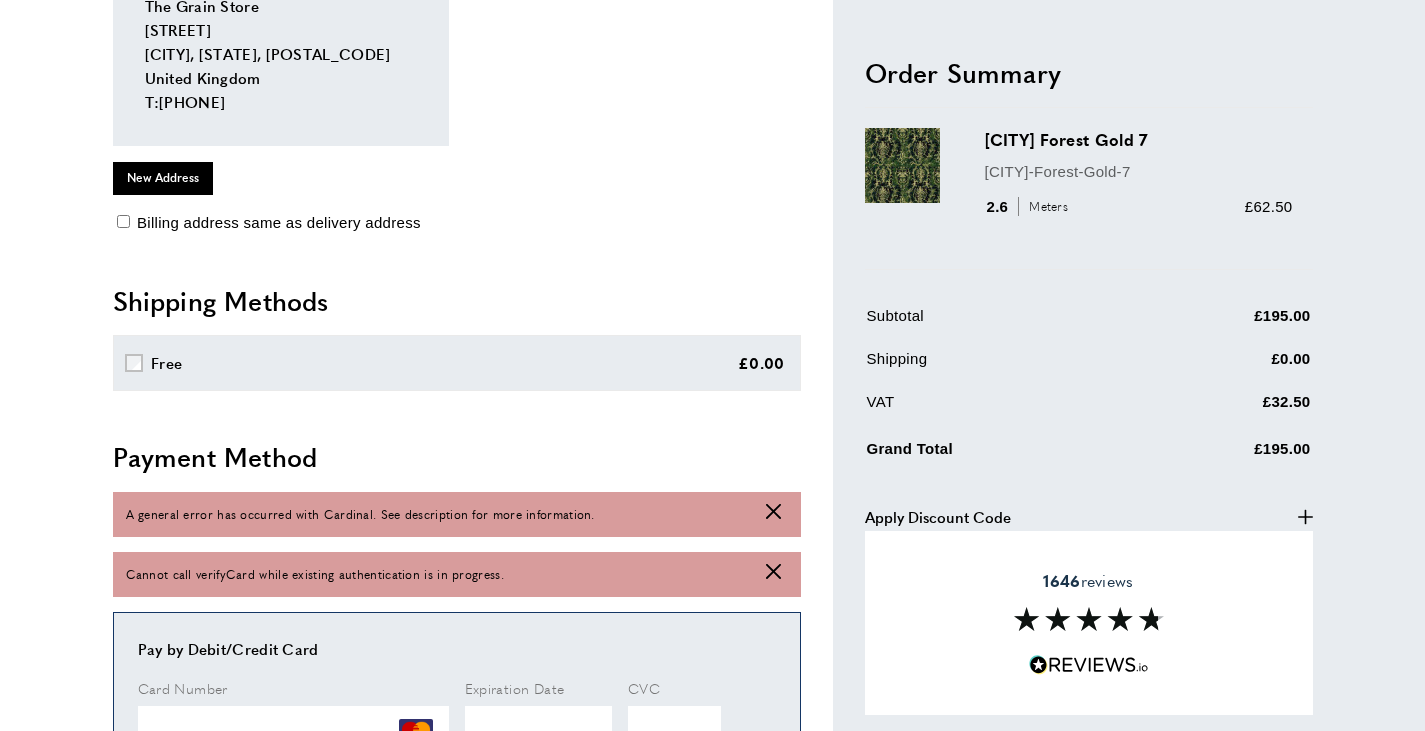 scroll, scrollTop: 744, scrollLeft: 0, axis: vertical 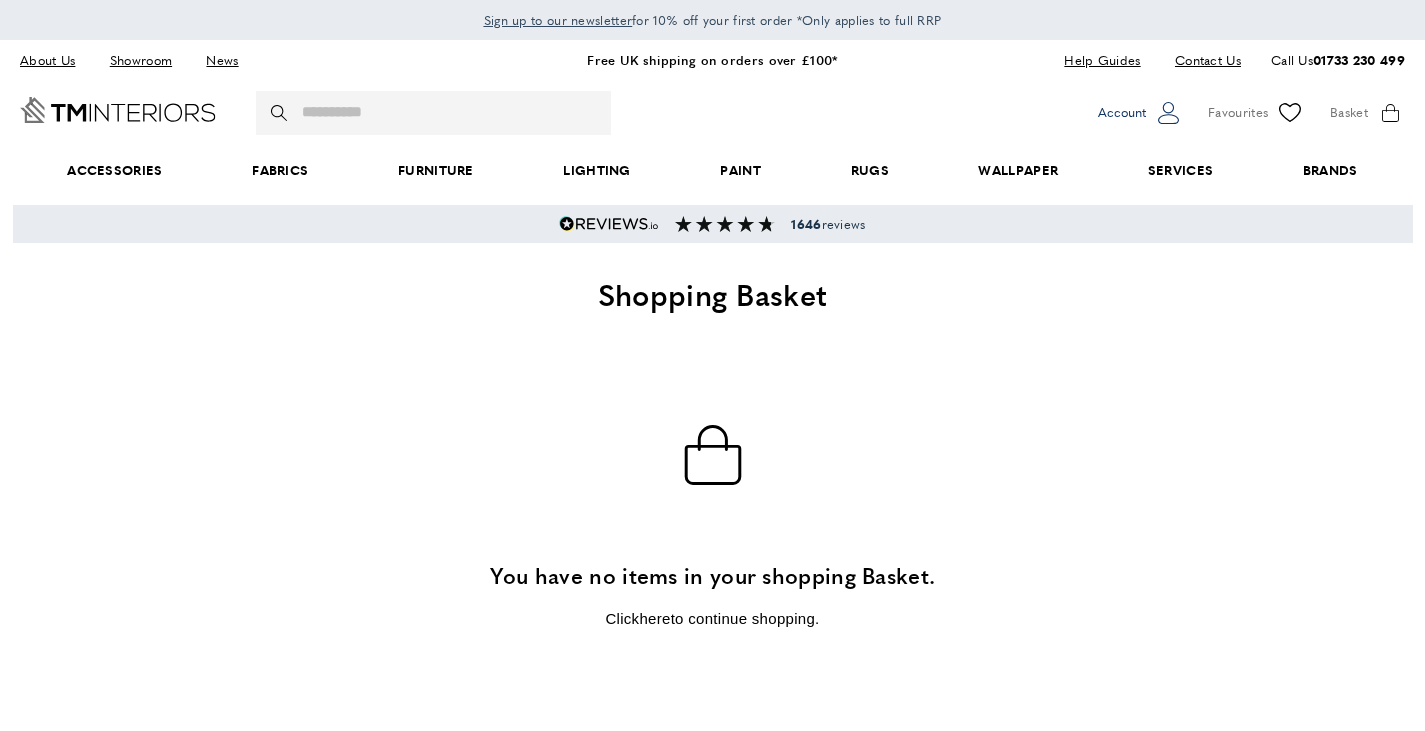 click on "account" at bounding box center (1168, 113) 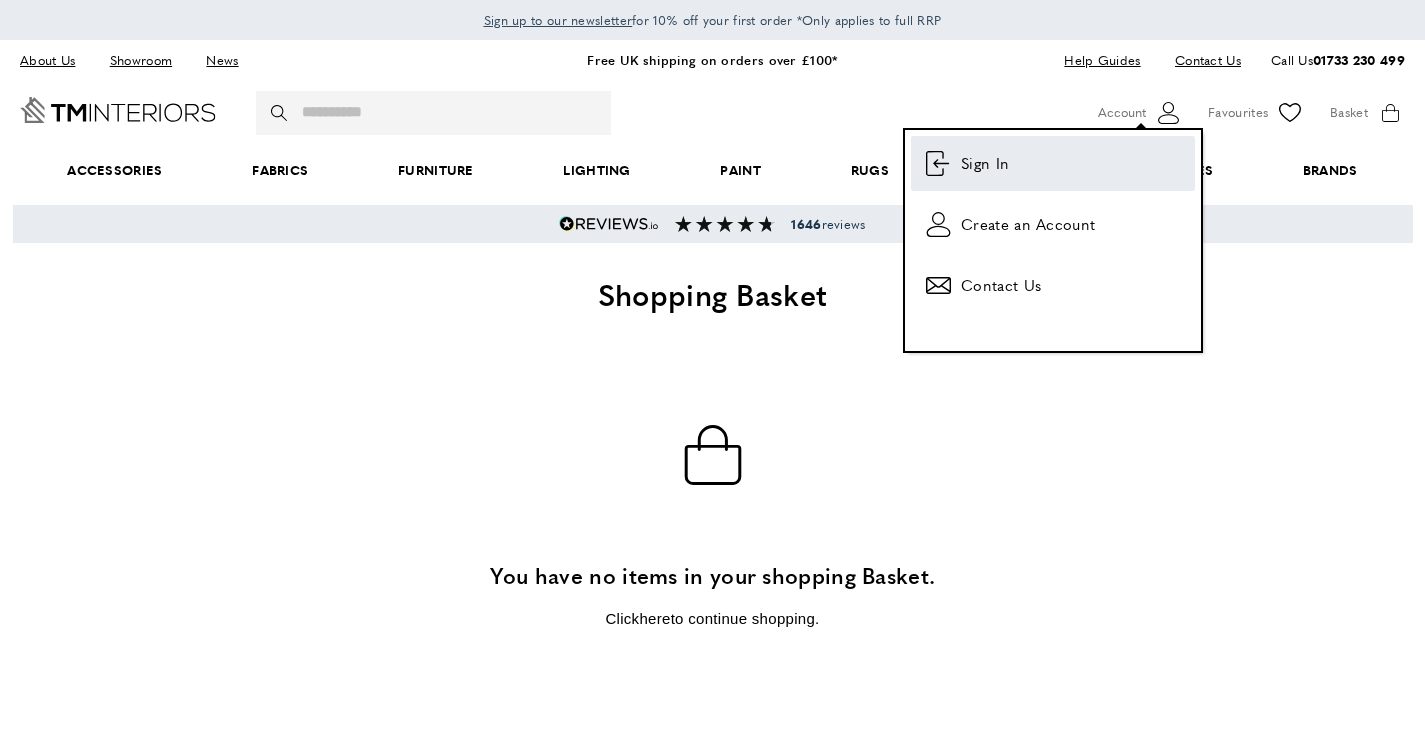 click on "login
Sign In" at bounding box center (1053, 163) 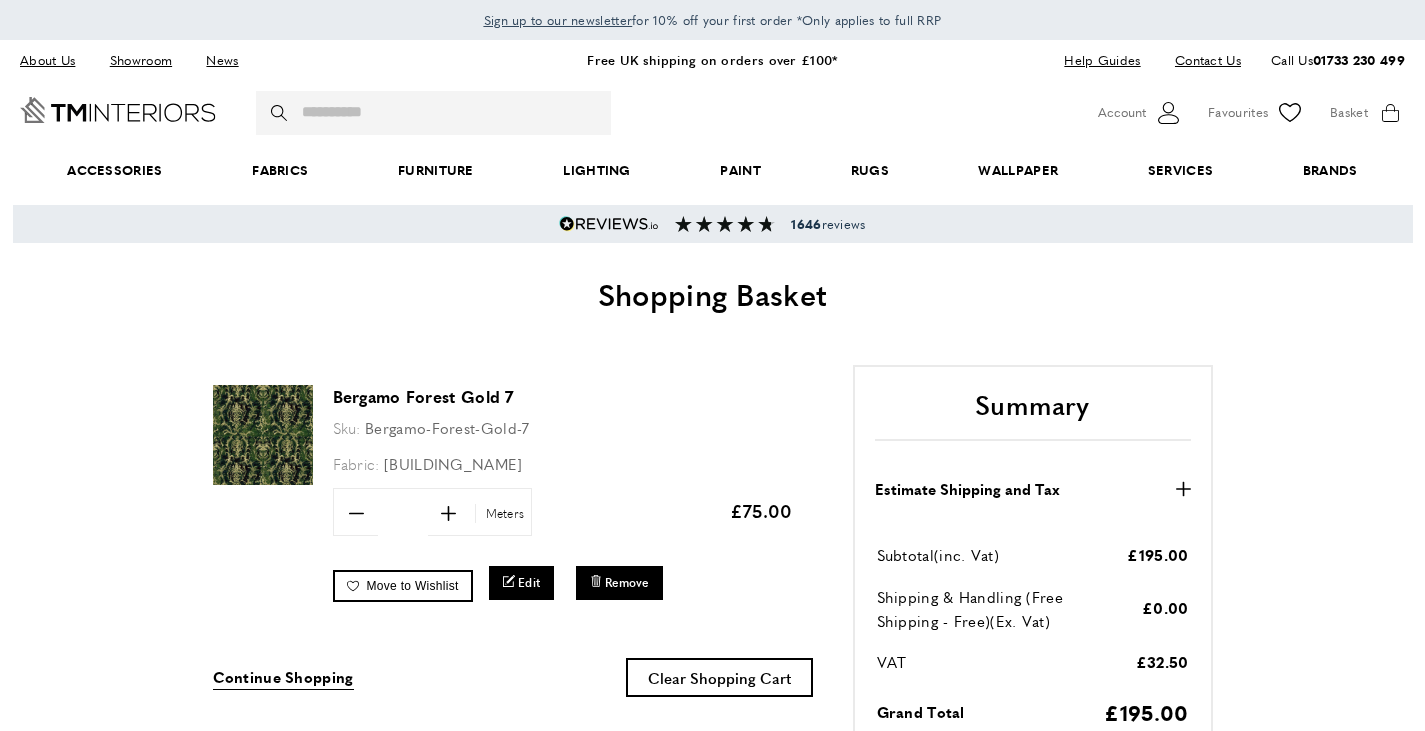 scroll, scrollTop: 0, scrollLeft: 0, axis: both 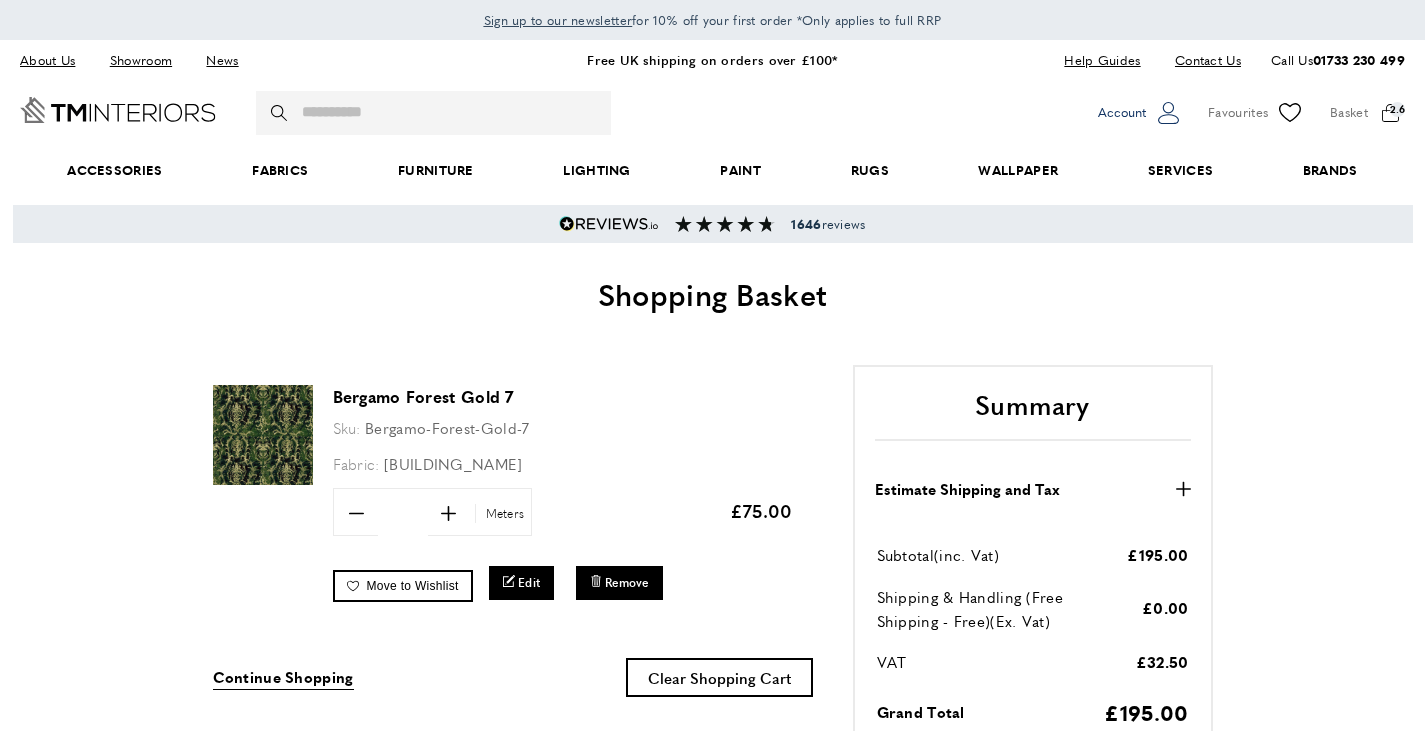 click at bounding box center (1168, 113) 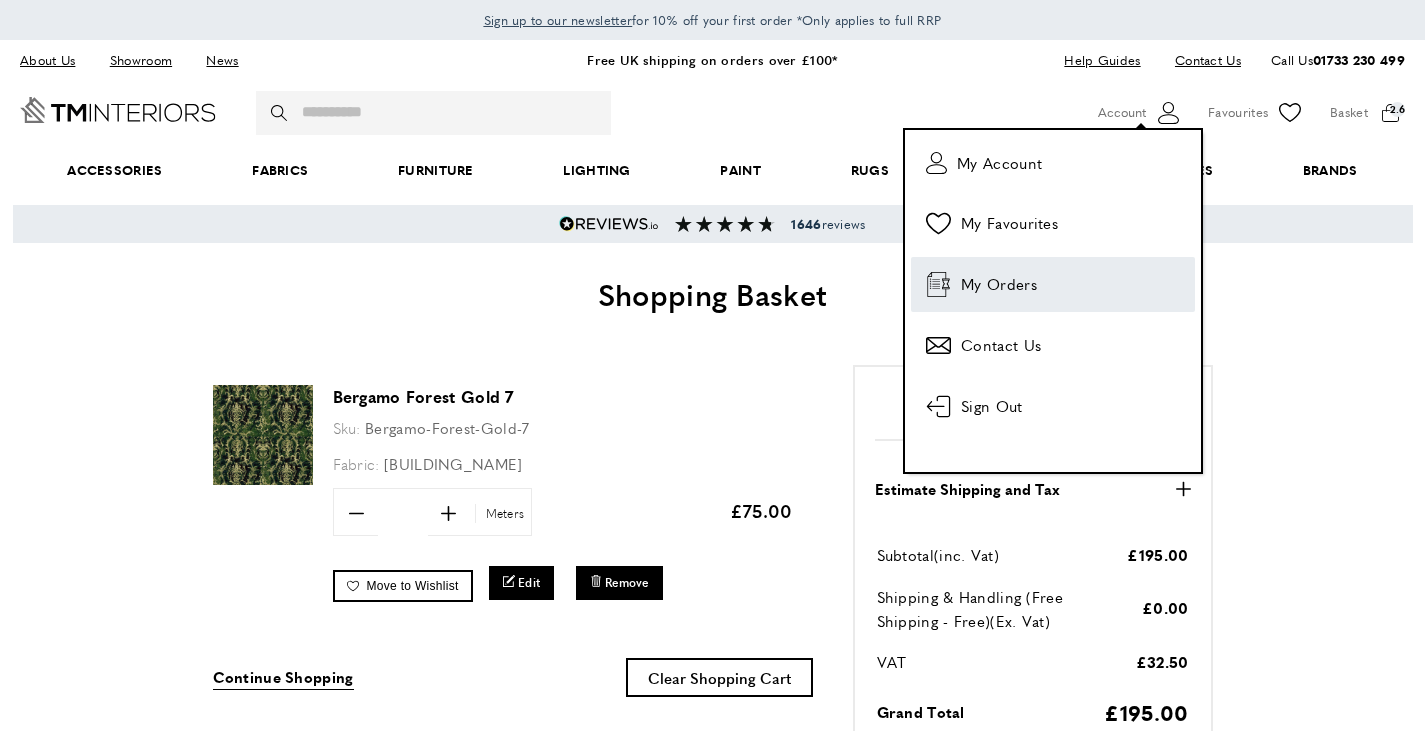 click on "My Orders" at bounding box center (999, 284) 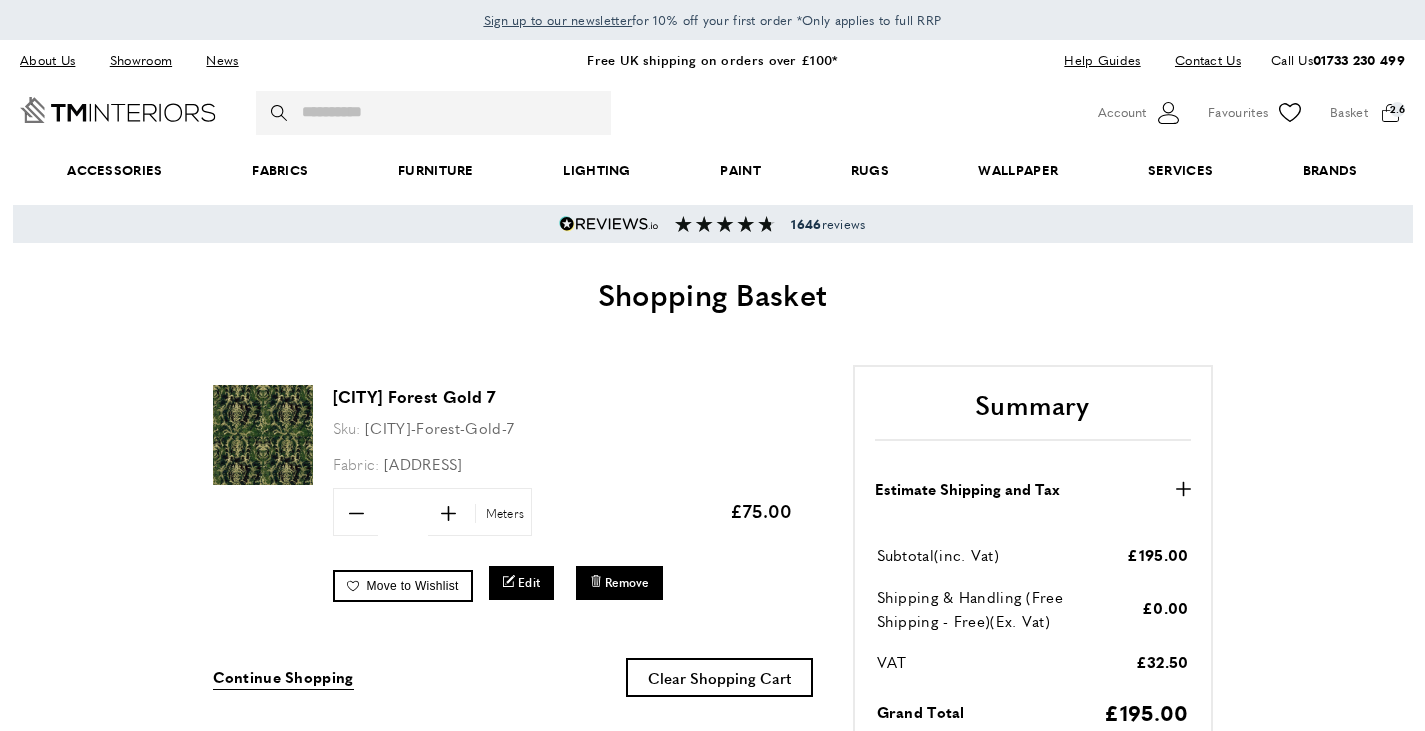 scroll, scrollTop: 0, scrollLeft: 0, axis: both 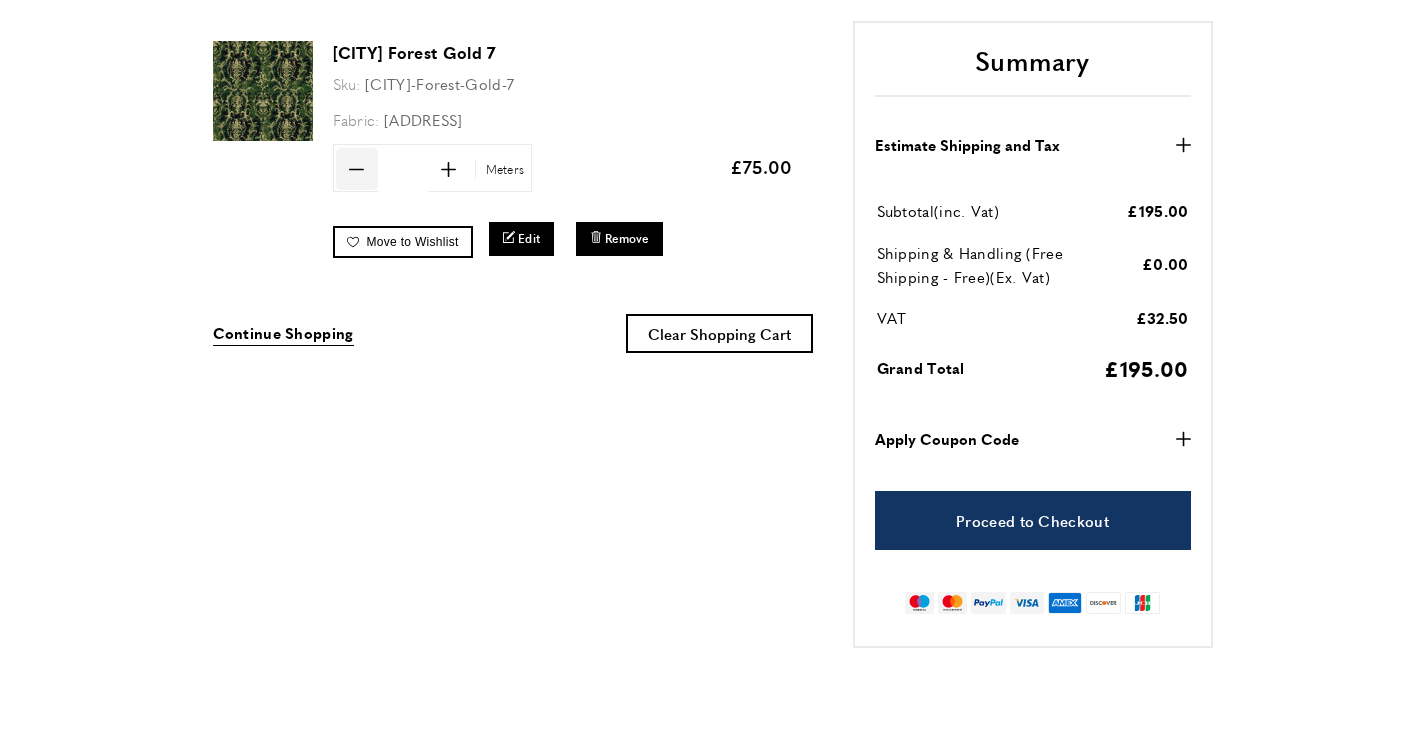 click on "minus" at bounding box center (356, 169) 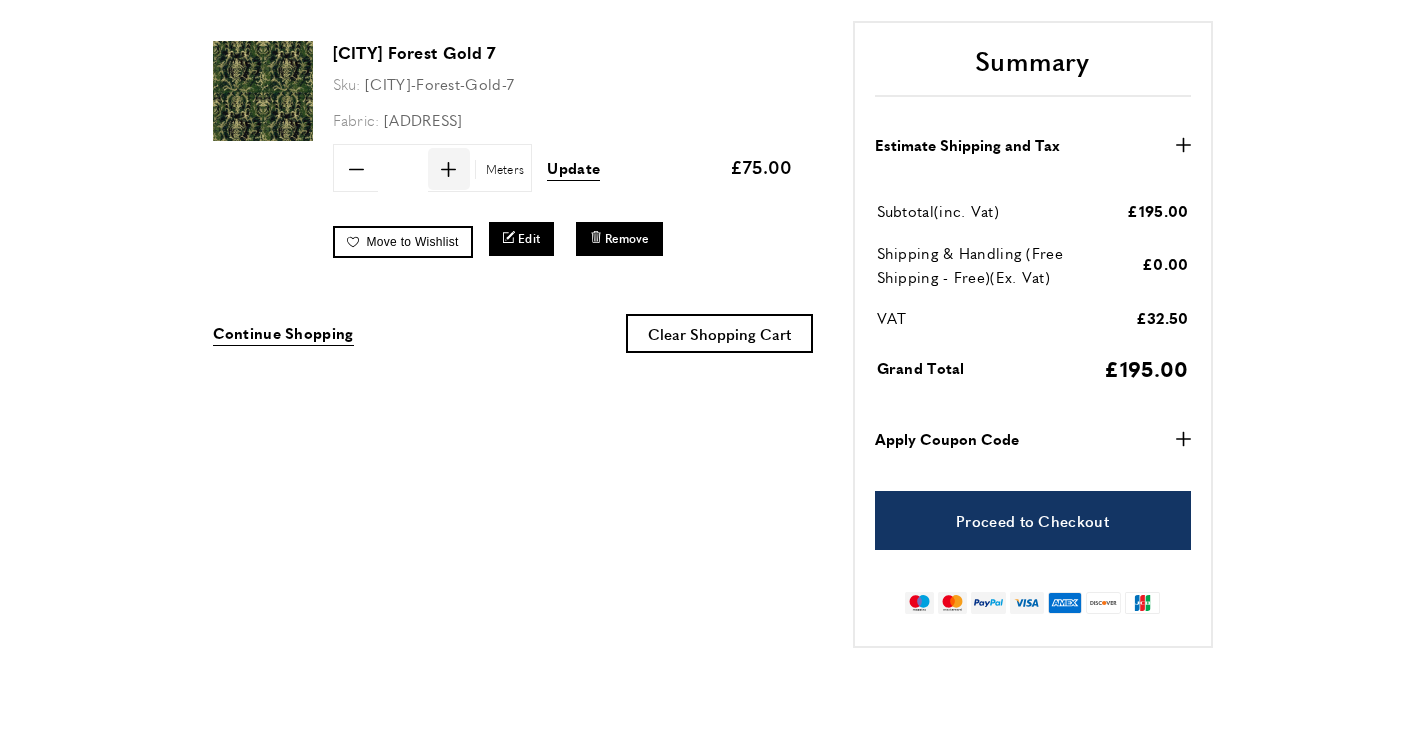 click on "plus" at bounding box center [449, 169] 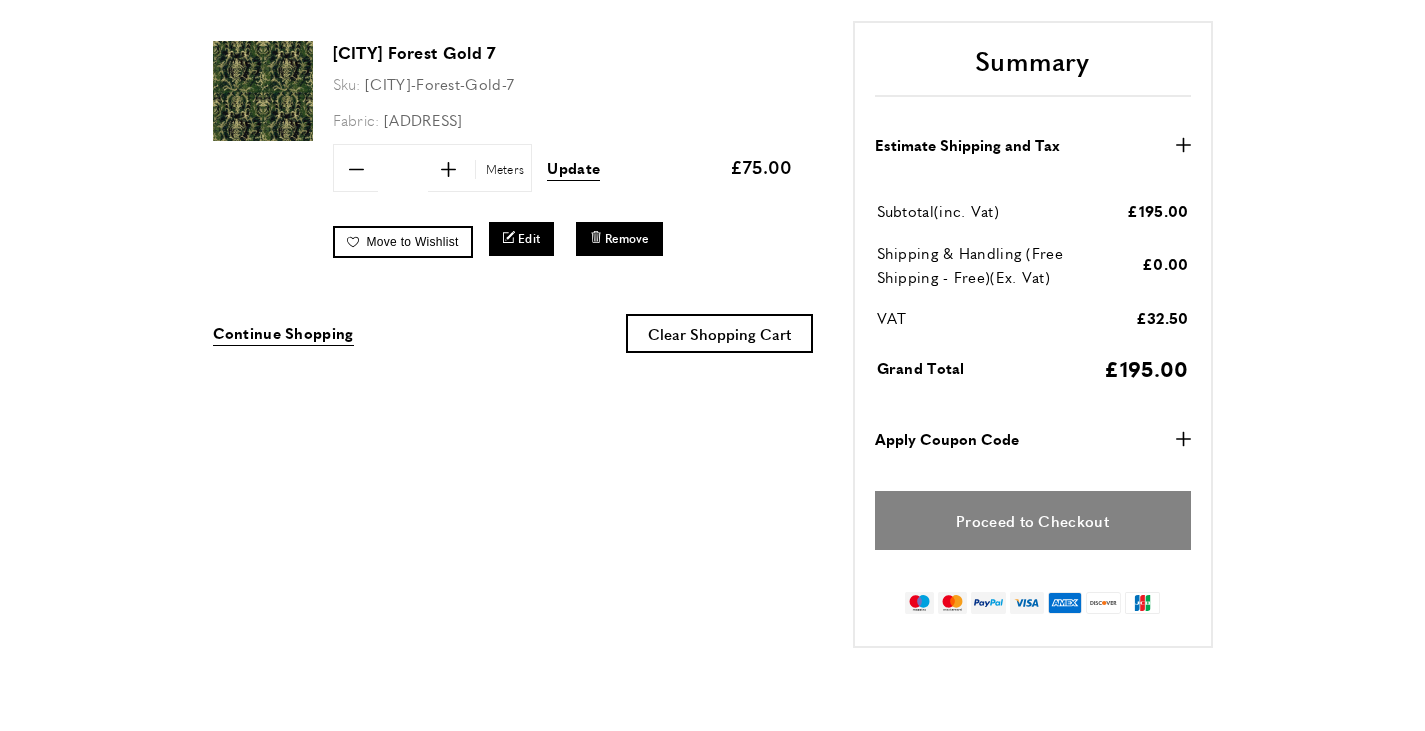 click on "Proceed to Checkout" at bounding box center (1033, 520) 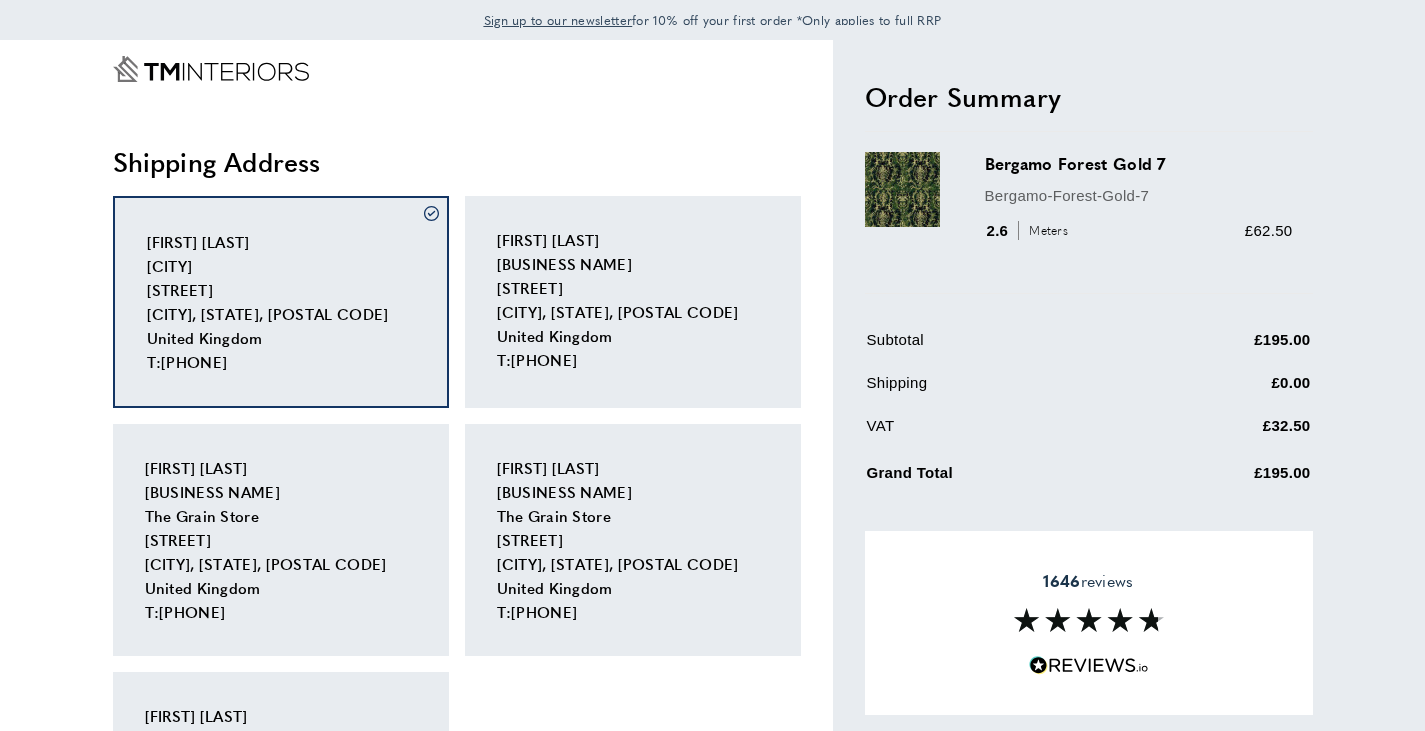 scroll, scrollTop: 0, scrollLeft: 0, axis: both 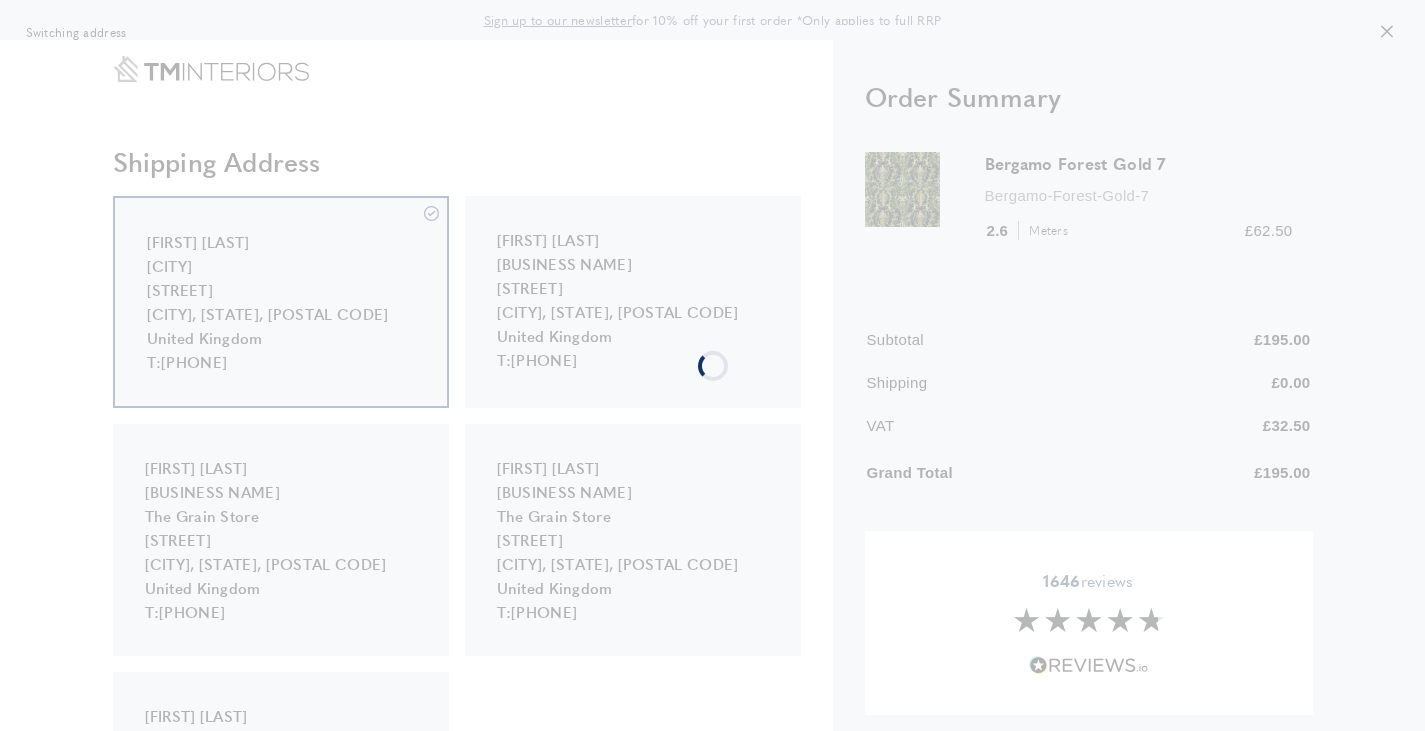 click at bounding box center [712, 365] 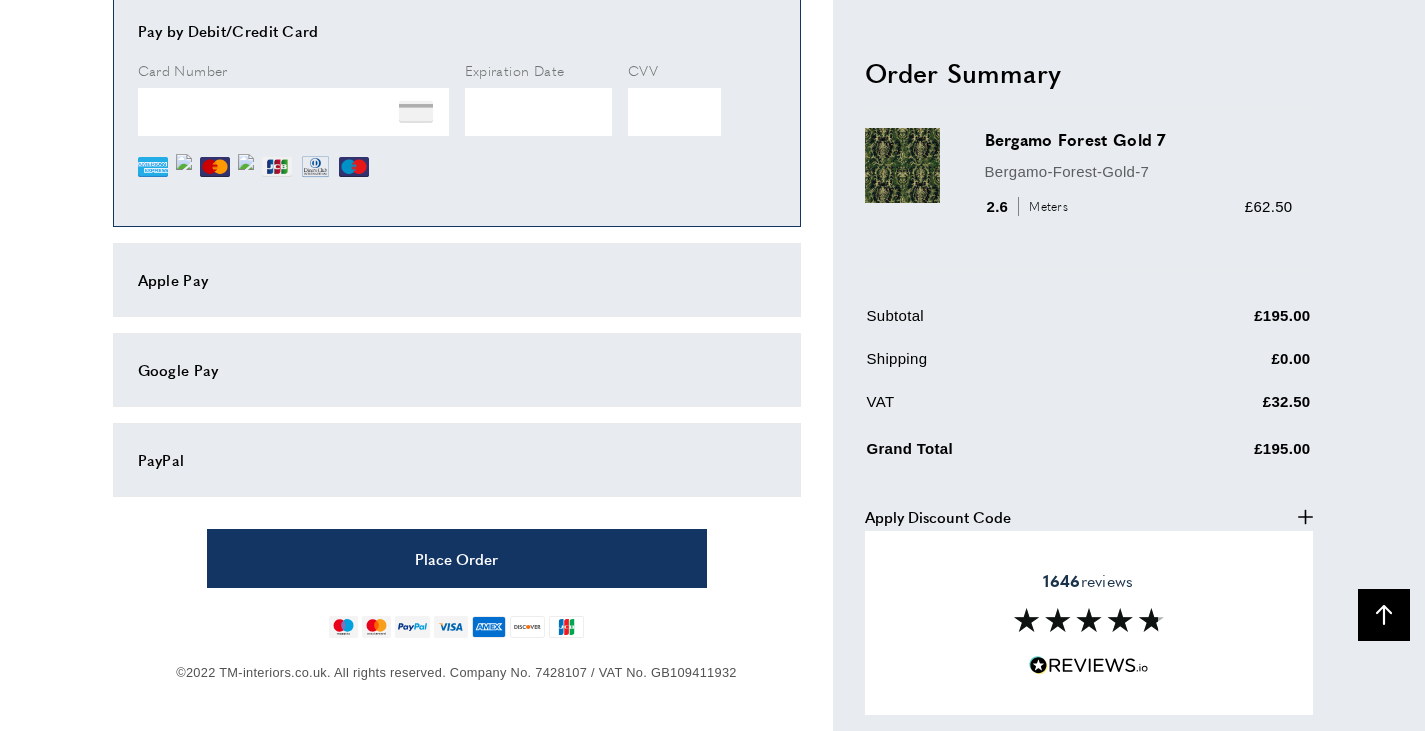 scroll, scrollTop: 1261, scrollLeft: 0, axis: vertical 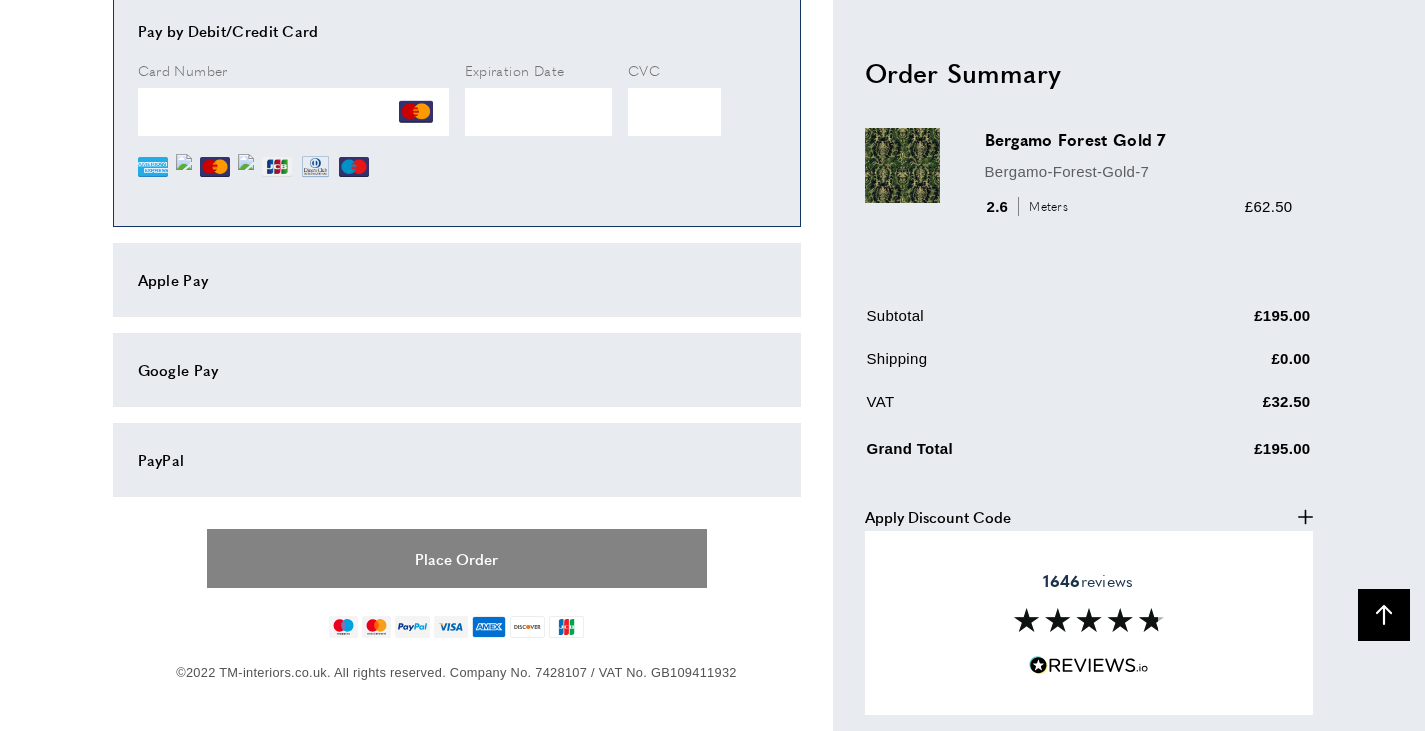 click on "Place Order" at bounding box center (457, 558) 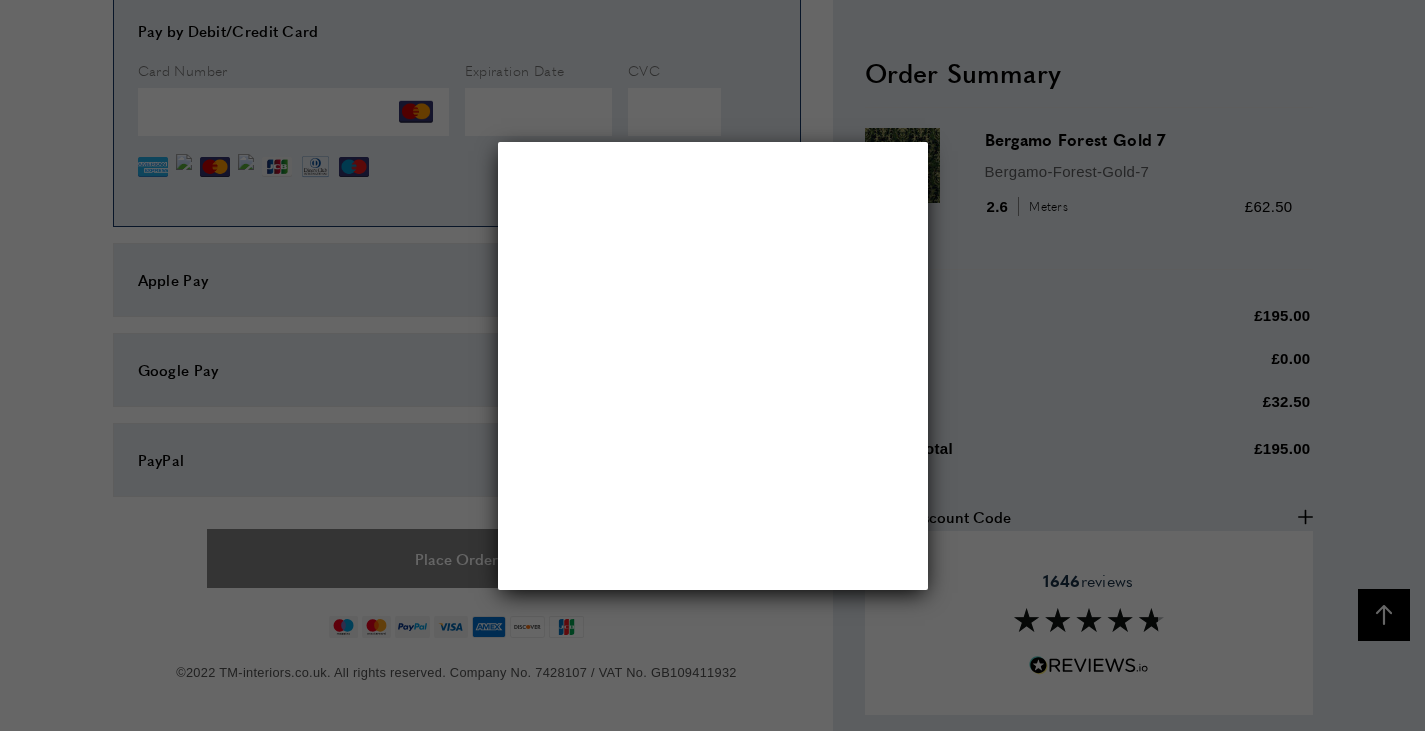 scroll, scrollTop: 0, scrollLeft: 0, axis: both 